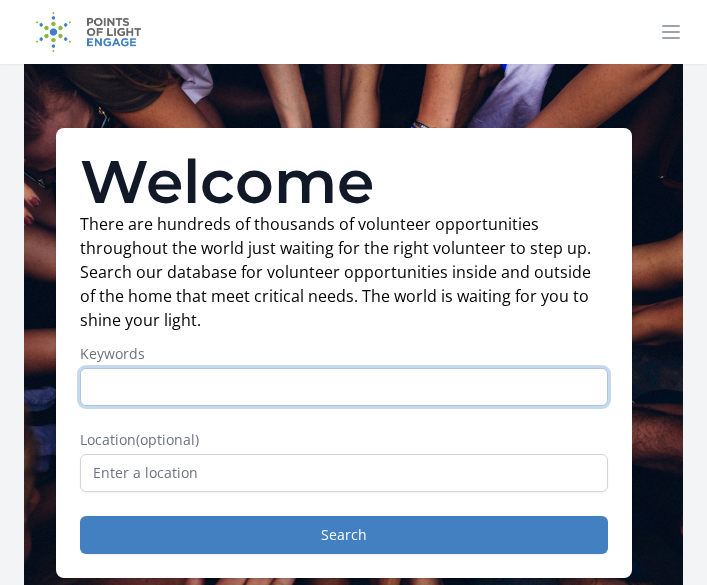 scroll, scrollTop: 0, scrollLeft: 0, axis: both 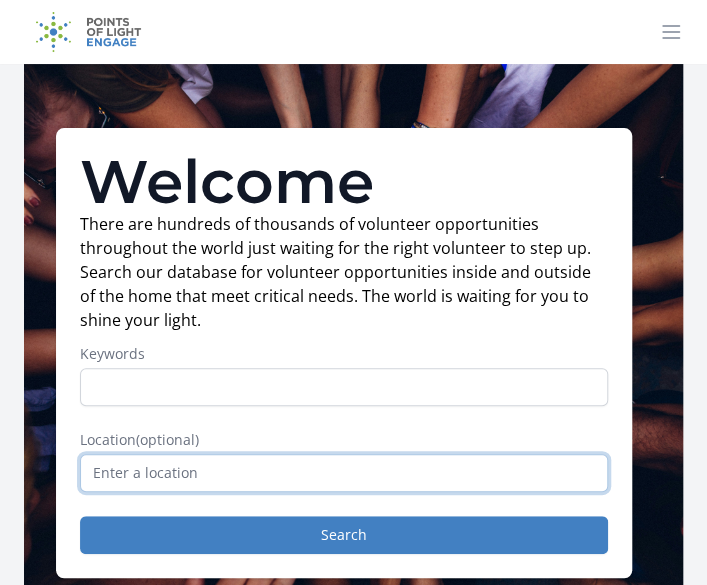 click at bounding box center (344, 473) 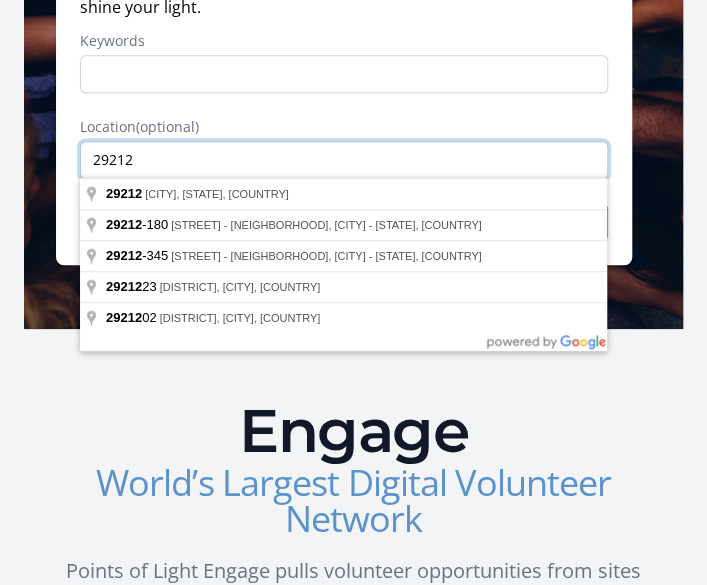 scroll, scrollTop: 314, scrollLeft: 0, axis: vertical 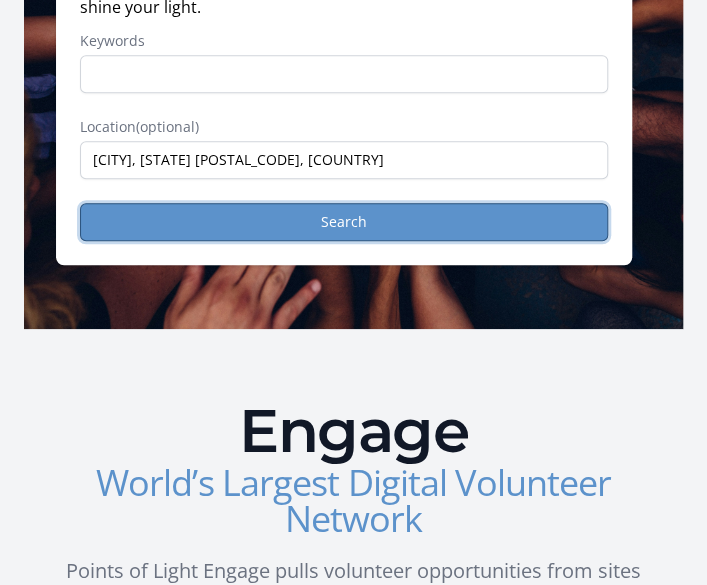 click on "Search" at bounding box center (344, 222) 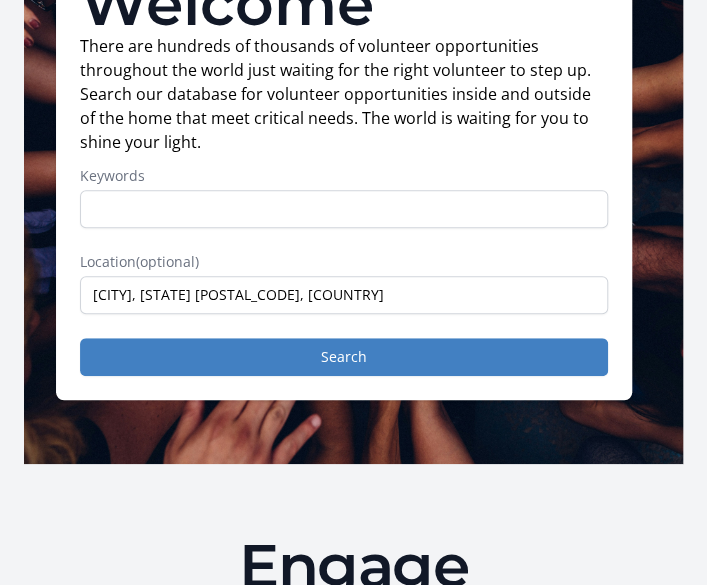 scroll, scrollTop: 179, scrollLeft: 0, axis: vertical 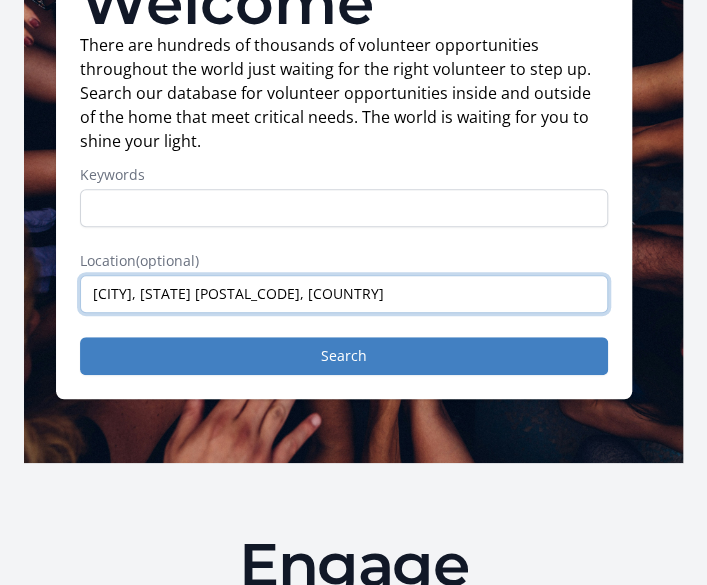 click on "Columbia, SC 29212, USA" at bounding box center (344, 294) 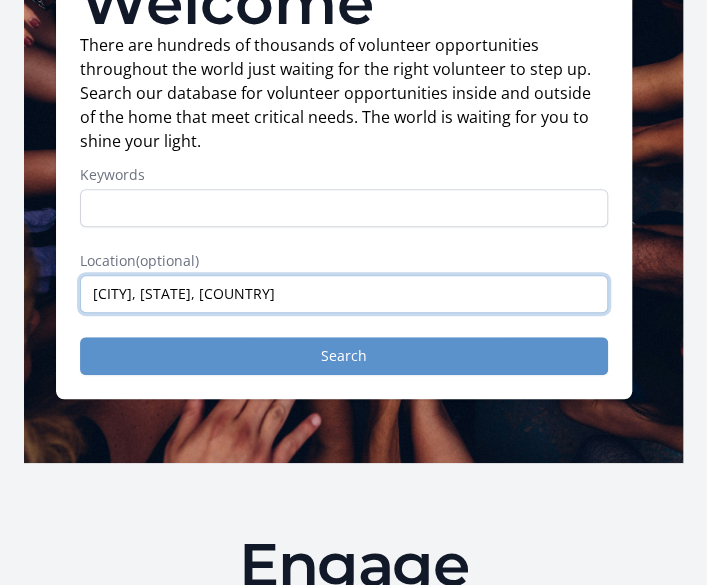 type on "Kenosha, WI, USA" 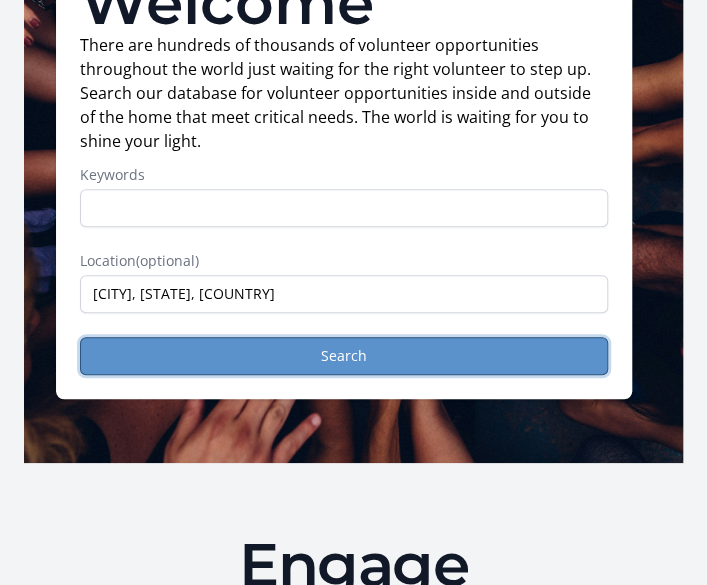 click on "Search" at bounding box center [344, 356] 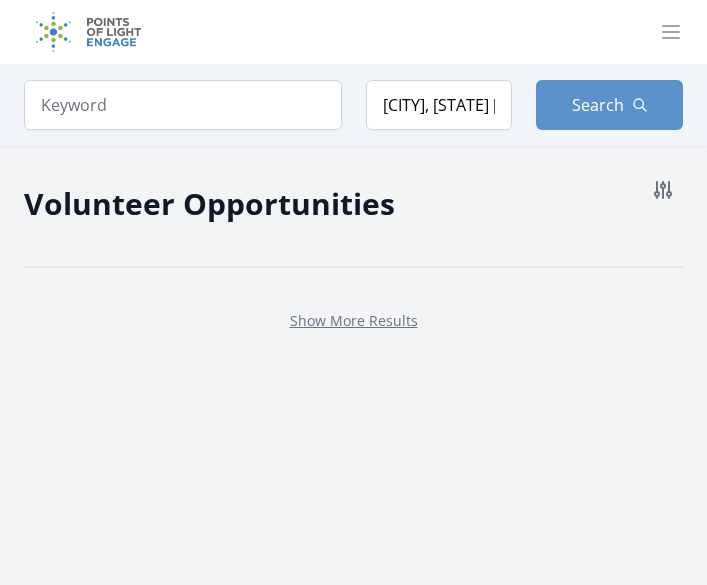 scroll, scrollTop: 0, scrollLeft: 0, axis: both 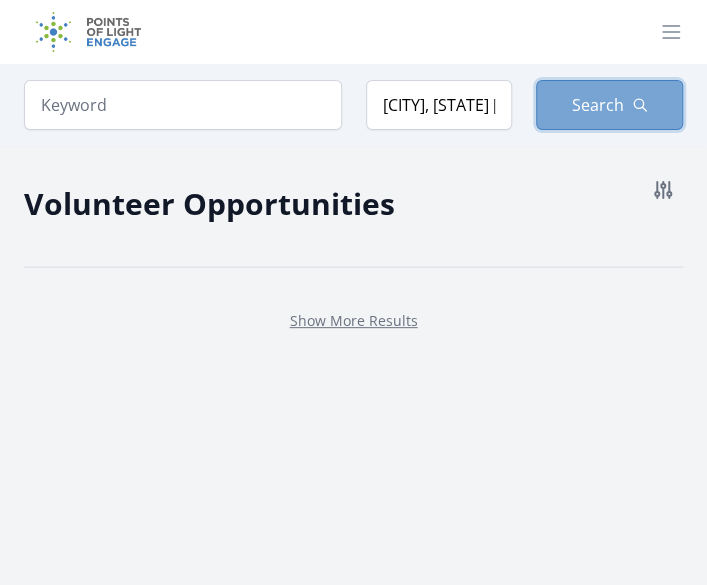 click on "Search" at bounding box center (598, 105) 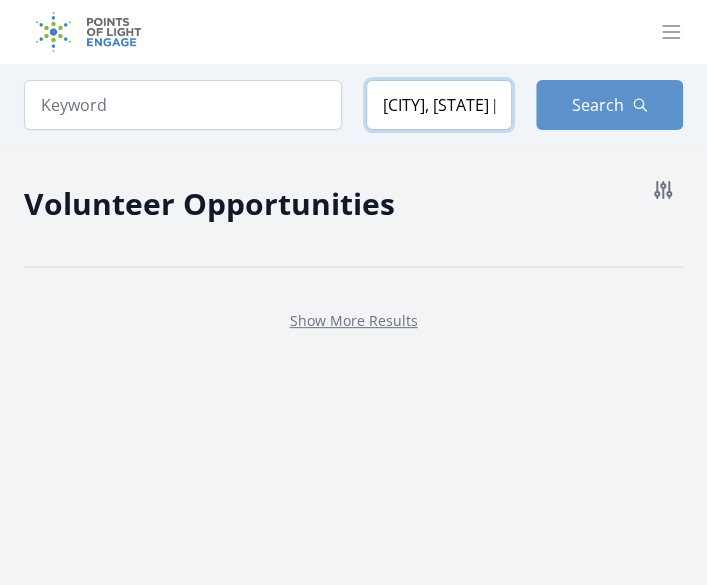 click on "Columbia, SC 29212, USA" at bounding box center (439, 105) 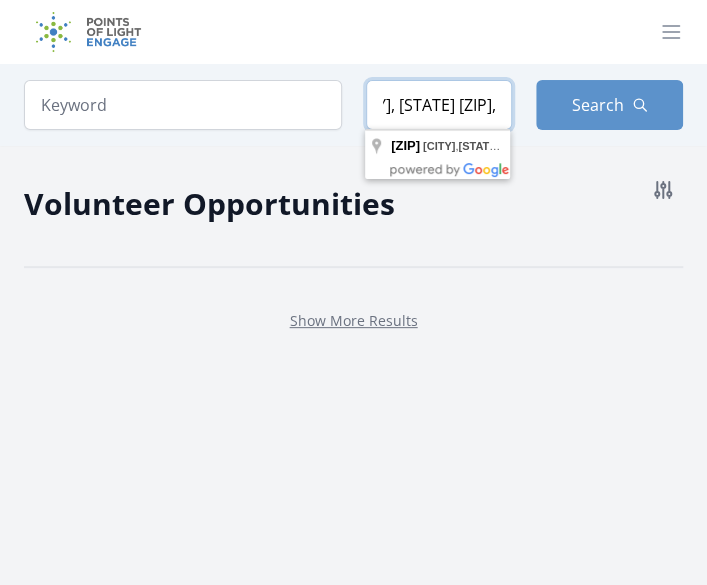 scroll, scrollTop: 0, scrollLeft: 0, axis: both 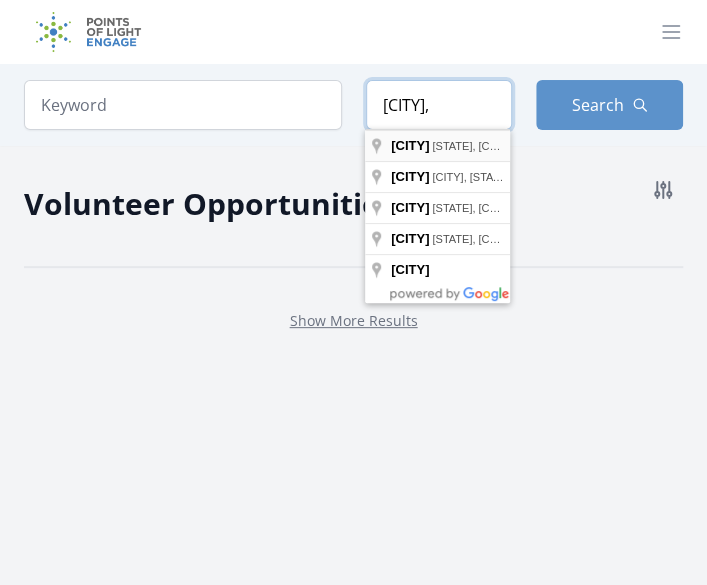 type on "Columbia," 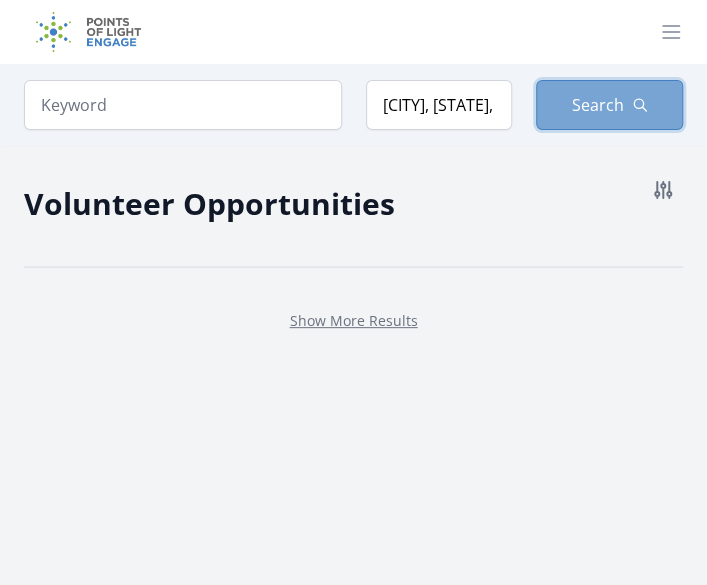 click on "Search" at bounding box center (598, 105) 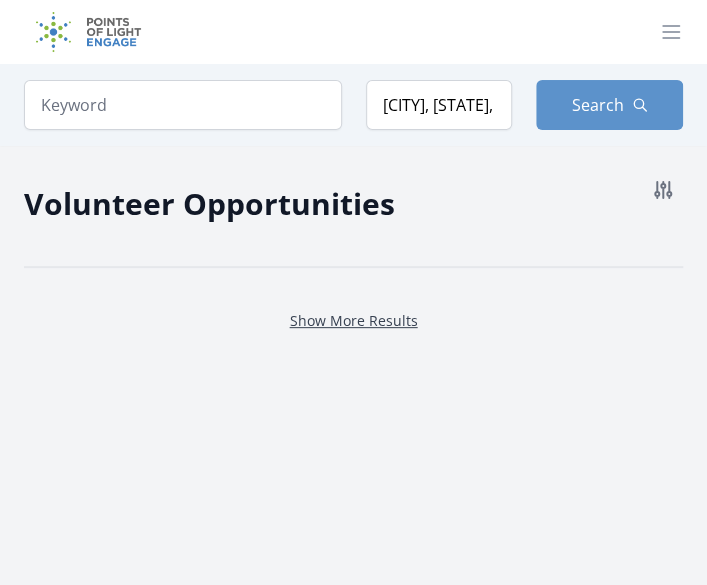 click on "Show More Results" at bounding box center (354, 320) 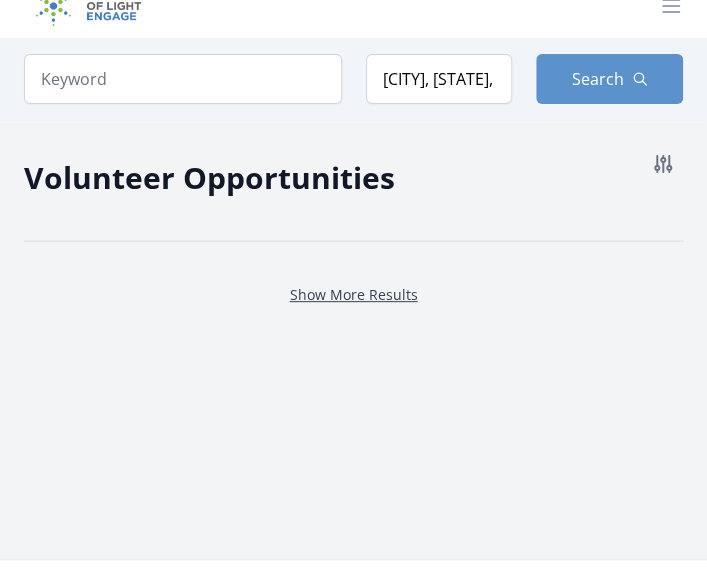 scroll, scrollTop: 0, scrollLeft: 0, axis: both 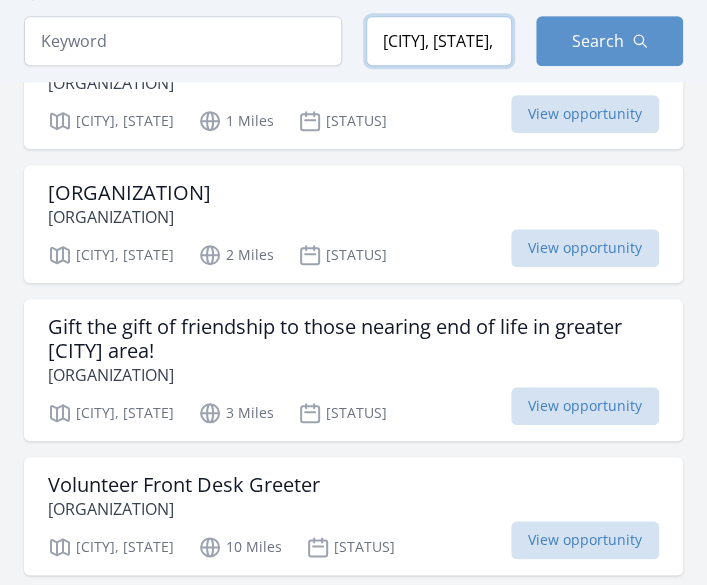 click on "Kenosha, WI, USA" at bounding box center (439, 41) 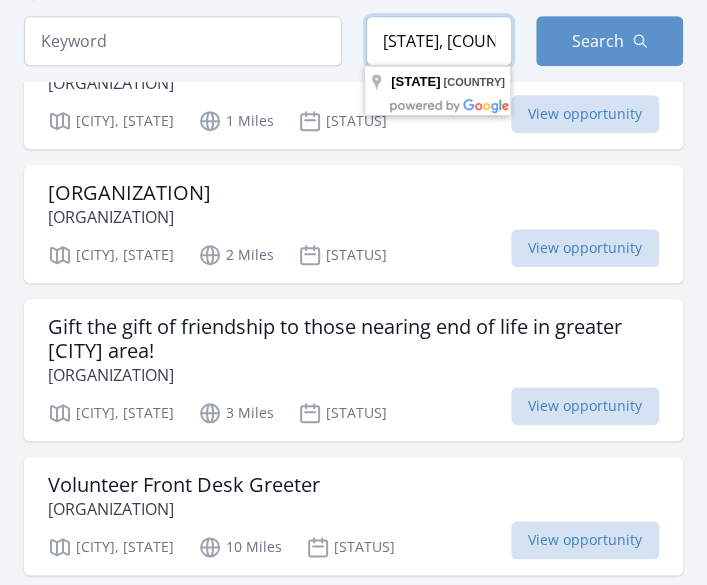click on "WI, USA" at bounding box center [439, 41] 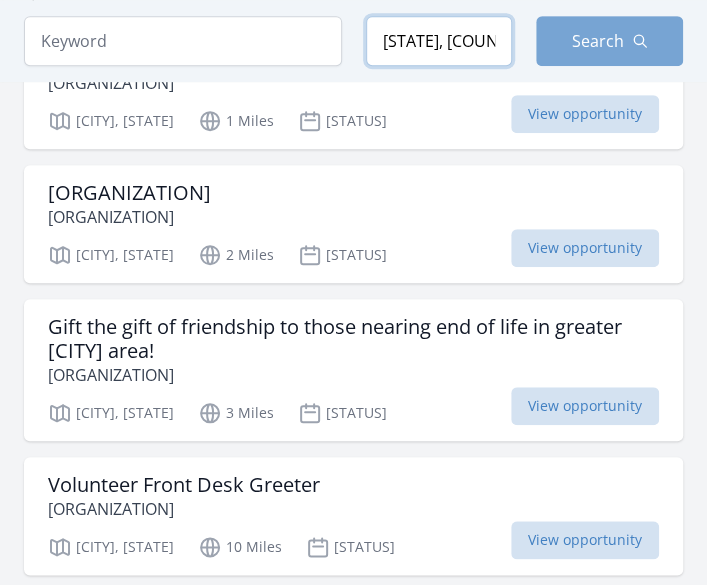 type on "South Carolina, USA" 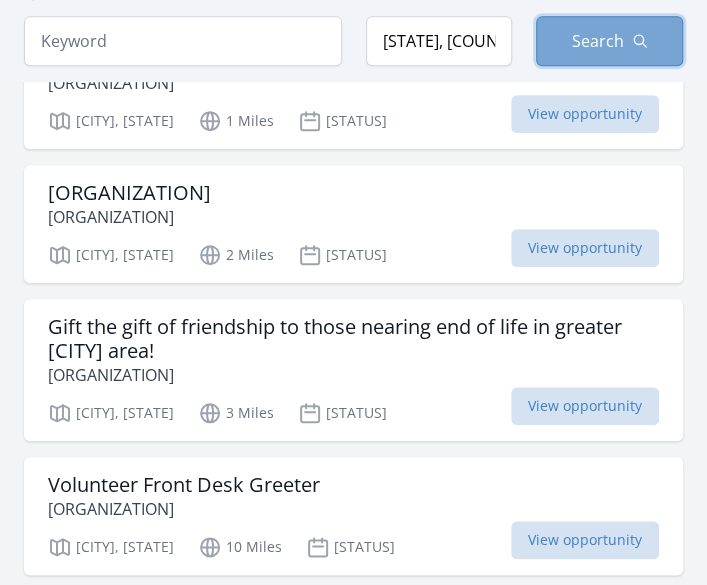 click on "Search" at bounding box center [598, 41] 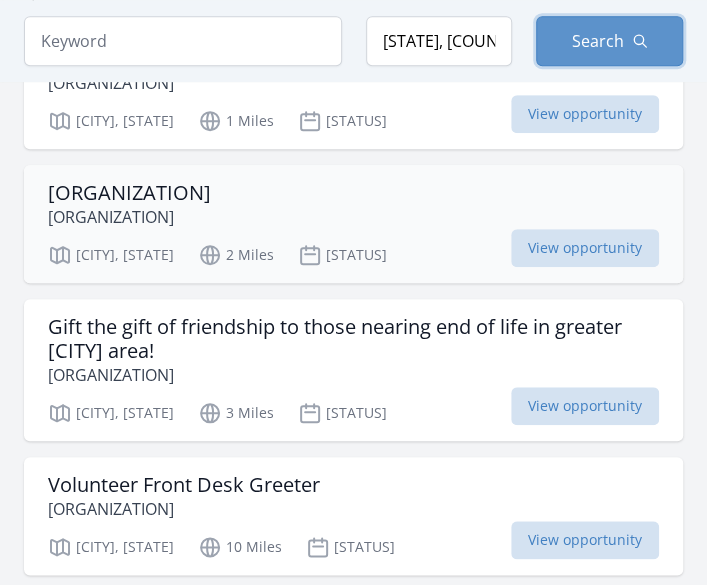 scroll, scrollTop: 0, scrollLeft: 0, axis: both 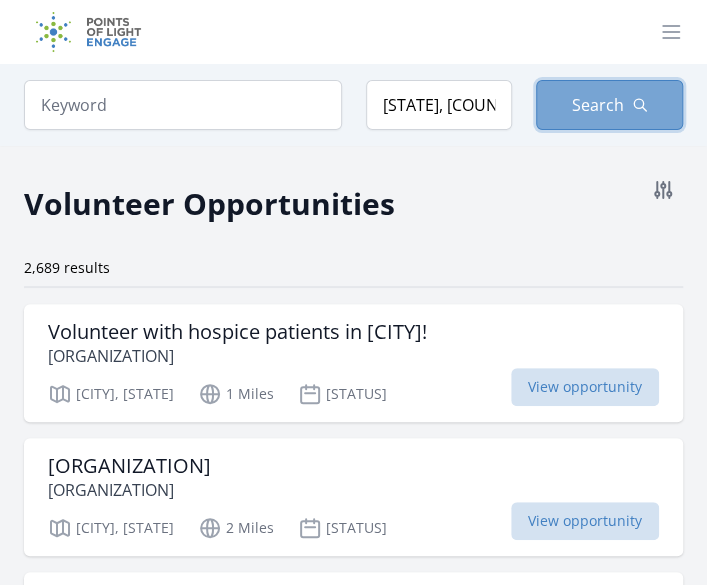 click on "Search" at bounding box center [598, 105] 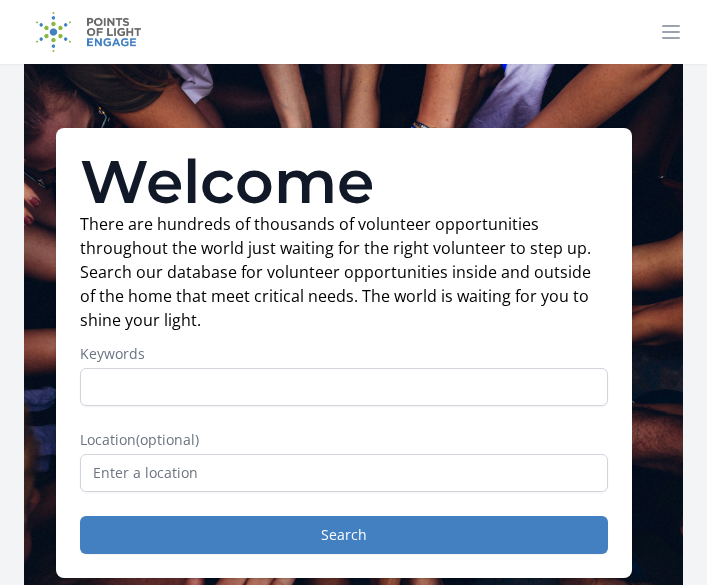 scroll, scrollTop: 0, scrollLeft: 0, axis: both 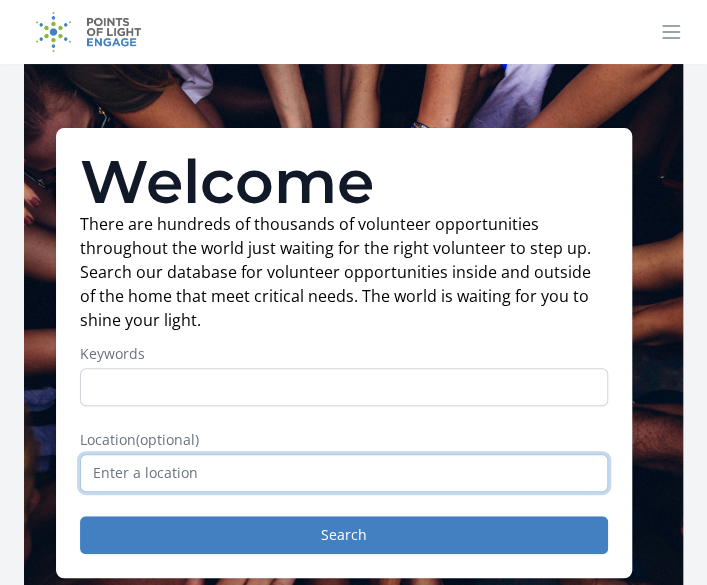 click at bounding box center (344, 473) 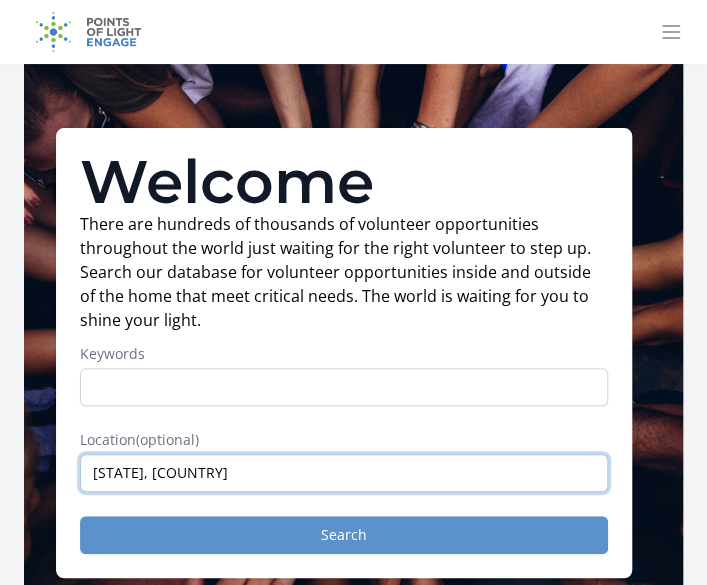 type on "[STATE], [COUNTRY]" 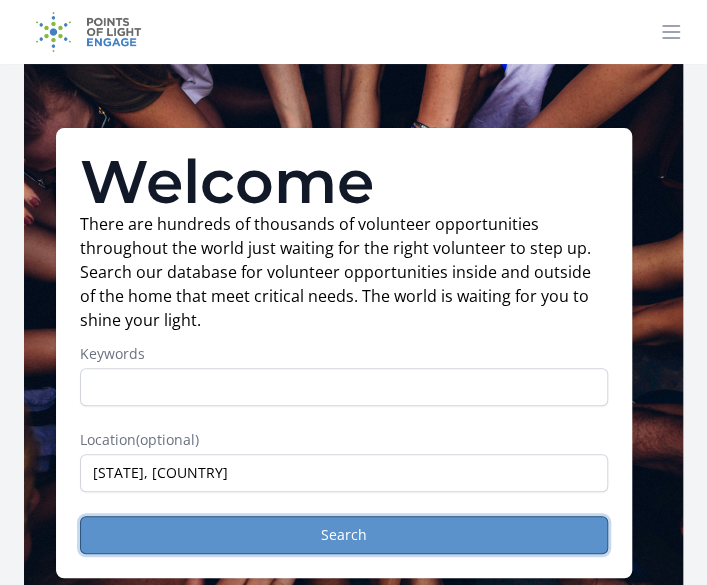 click on "Search" at bounding box center (344, 535) 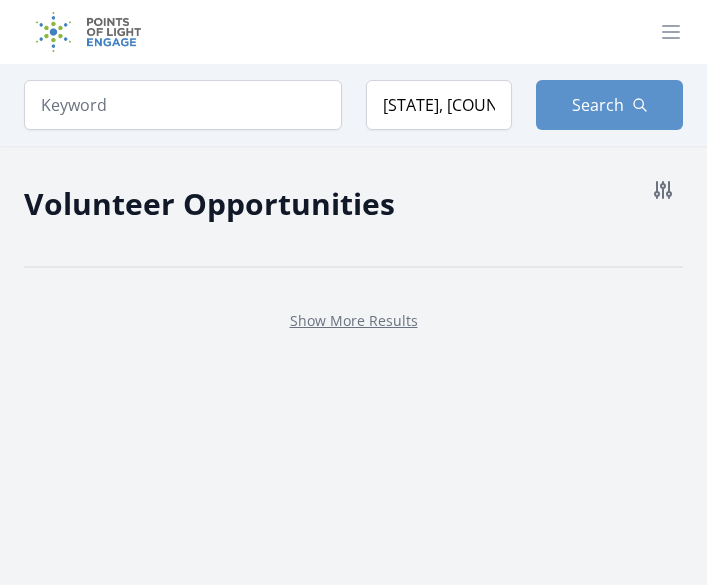 scroll, scrollTop: 0, scrollLeft: 0, axis: both 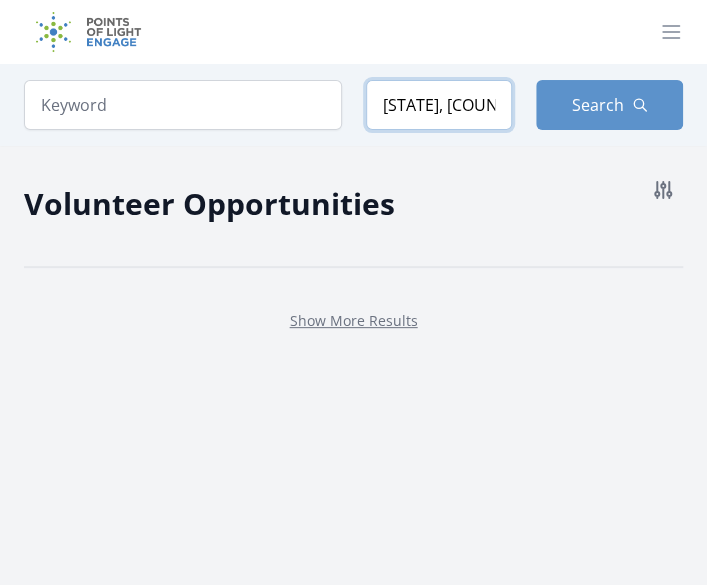 click on "[STATE], [COUNTRY]" at bounding box center [439, 105] 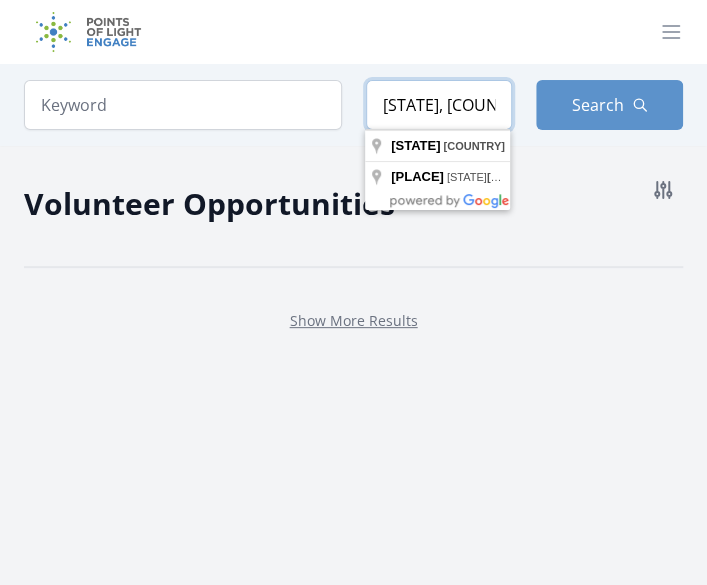 click on "South Carolina, USA" at bounding box center (439, 105) 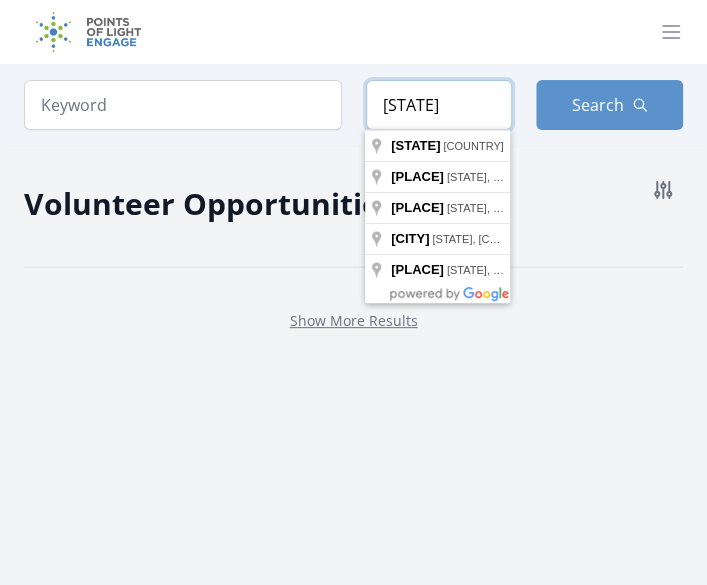 scroll, scrollTop: 0, scrollLeft: 0, axis: both 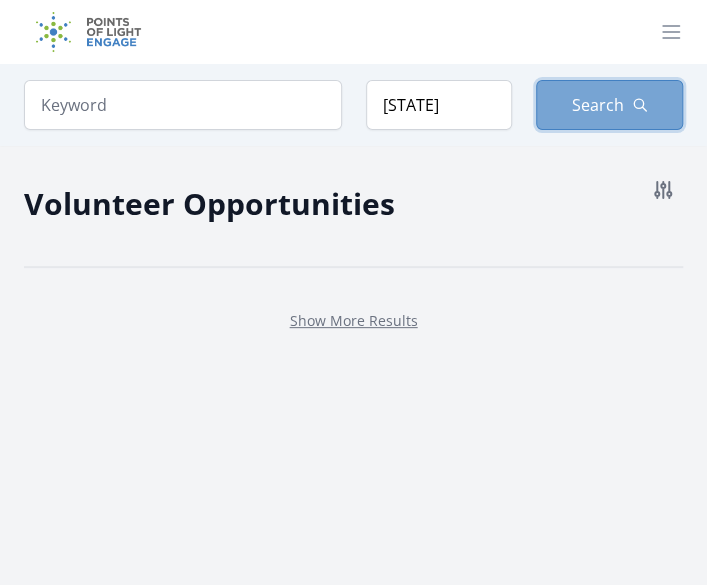 click on "Search" at bounding box center [598, 105] 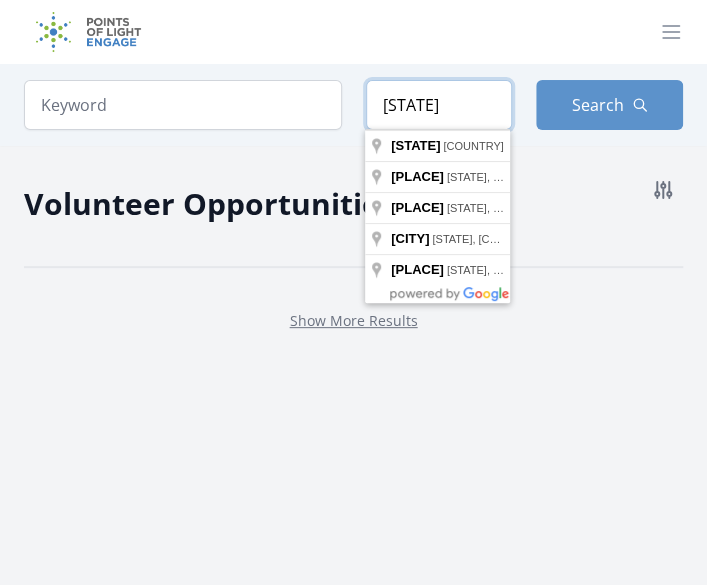 click on "South Carolina" at bounding box center (439, 105) 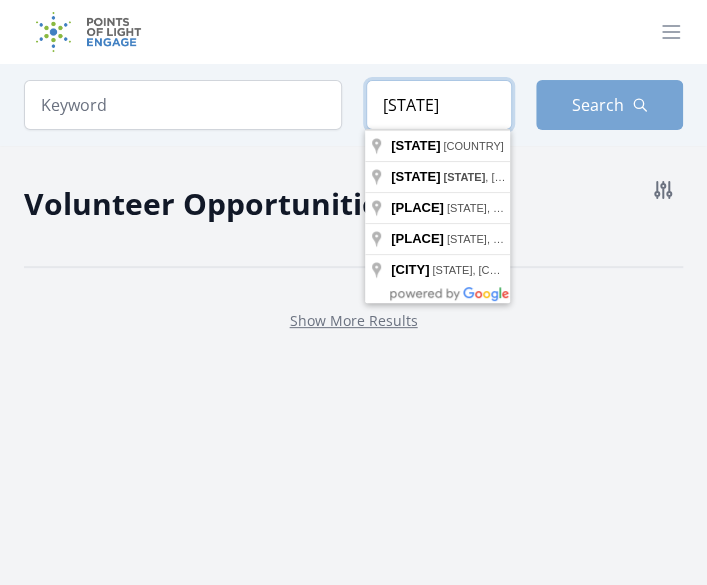 type on "North Carolina" 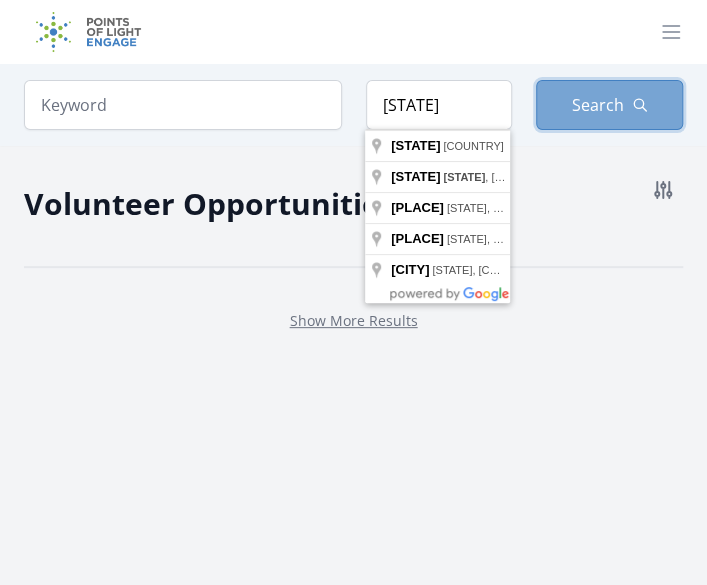 click on "Search" at bounding box center (598, 105) 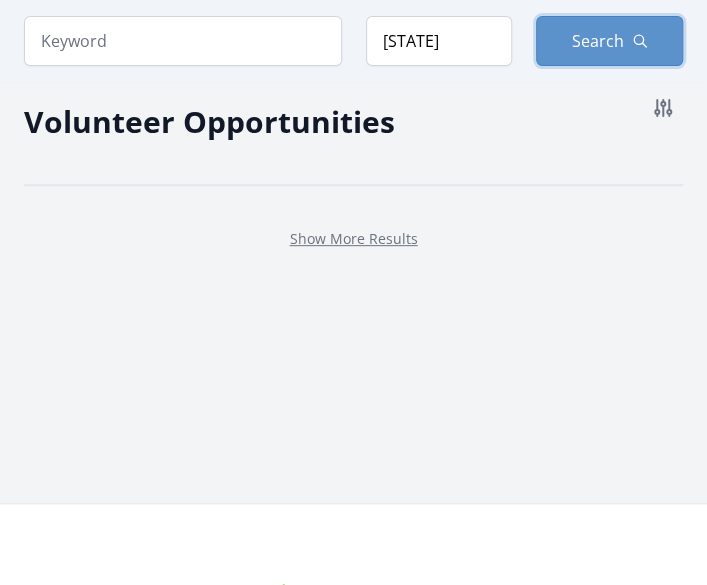 scroll, scrollTop: 54, scrollLeft: 0, axis: vertical 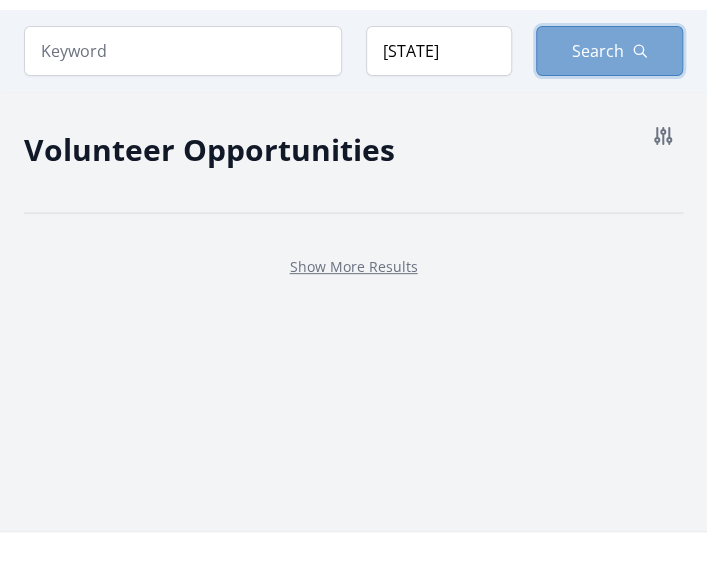 click on "Search" at bounding box center (598, 51) 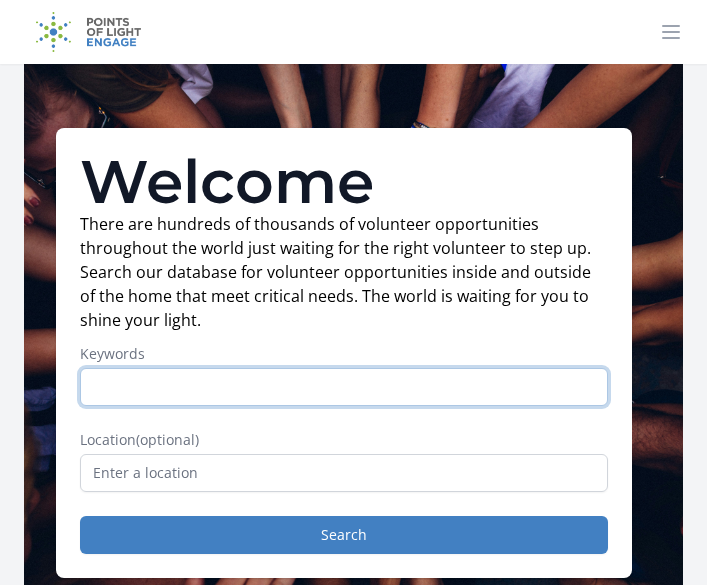 scroll, scrollTop: 0, scrollLeft: 0, axis: both 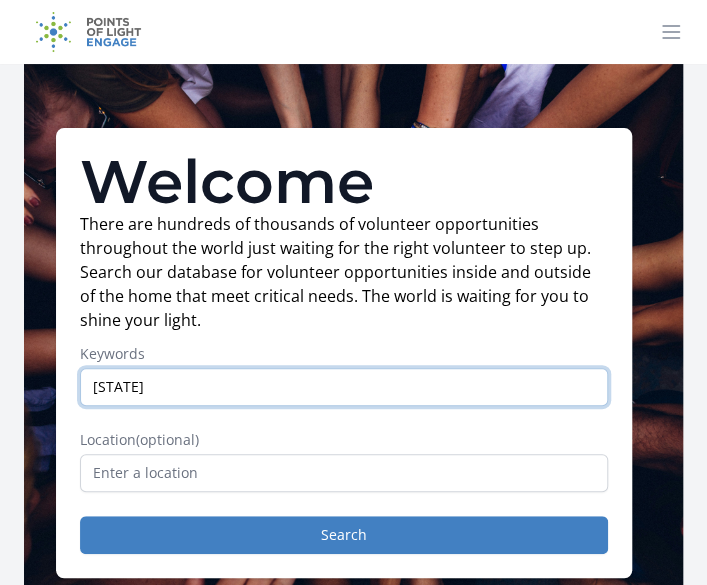 type on "[STATE]" 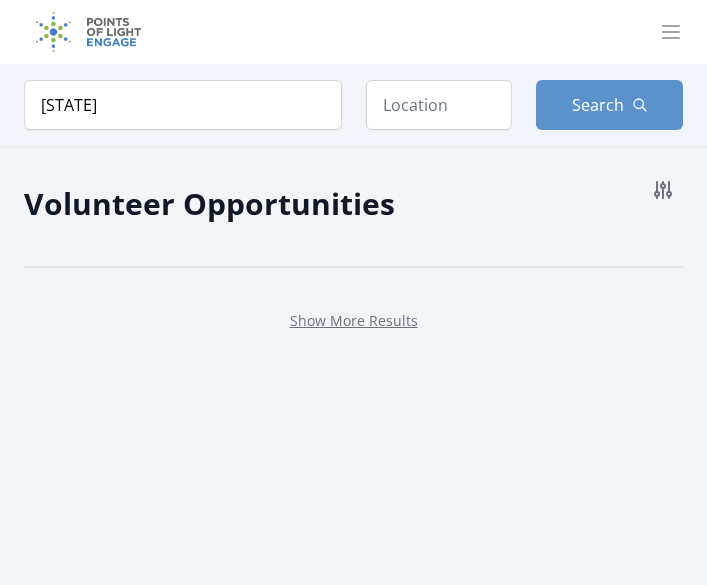 scroll, scrollTop: 0, scrollLeft: 0, axis: both 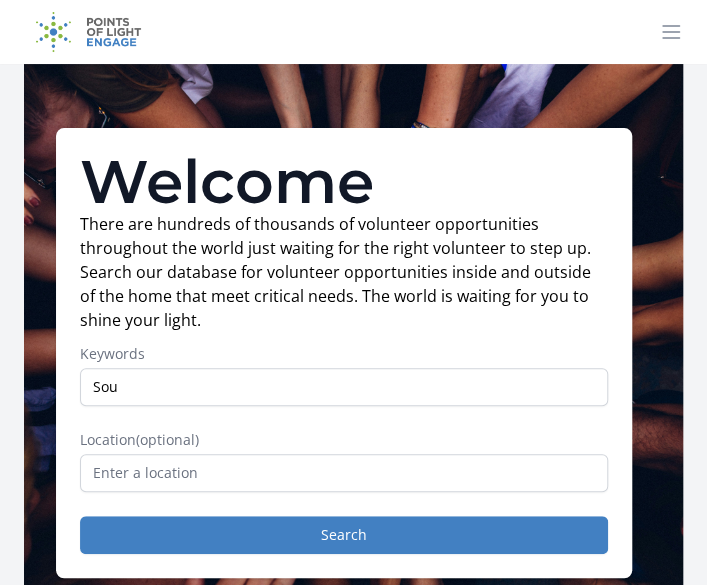 type on "[STATE]" 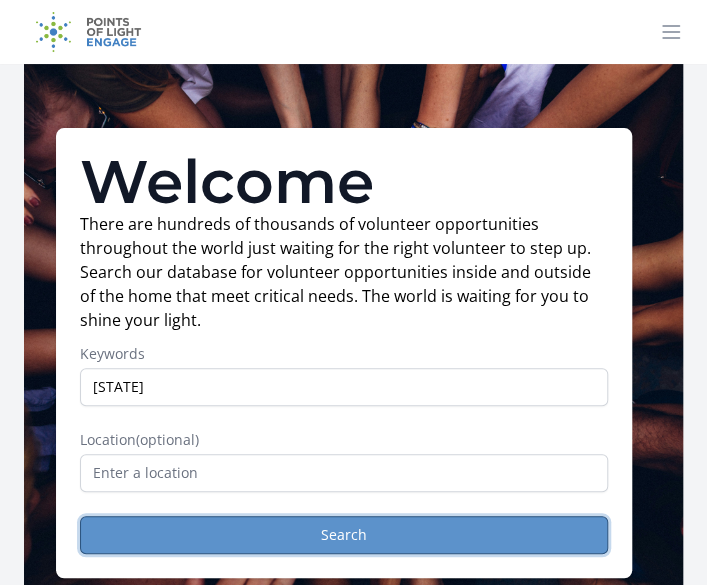 click on "Search" at bounding box center (344, 535) 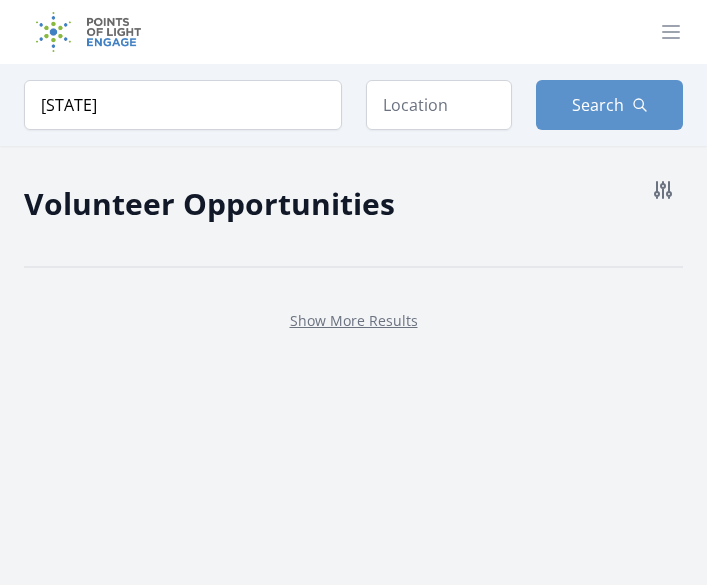 scroll, scrollTop: 0, scrollLeft: 0, axis: both 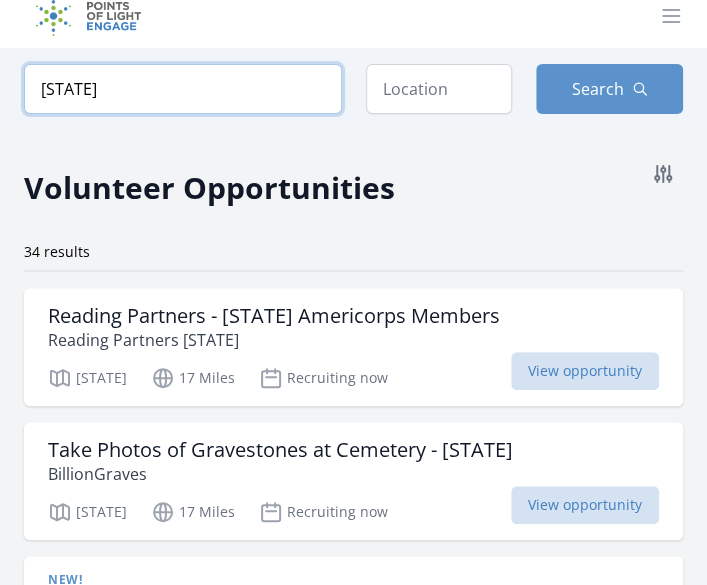 click on "[STATE]" at bounding box center (183, 89) 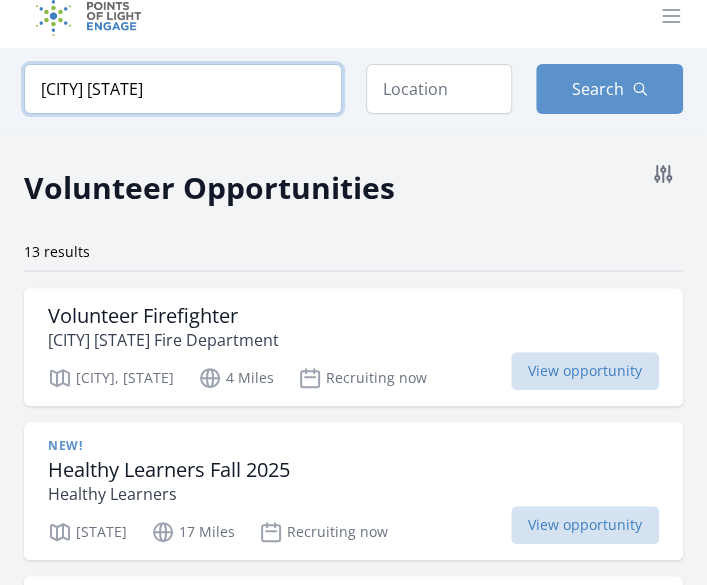 type on "[CITY] [STATE]" 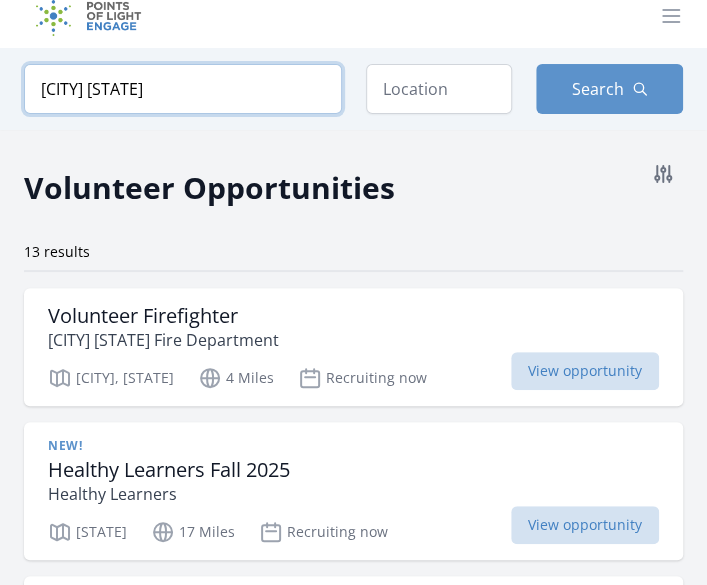 click at bounding box center [0, 0] 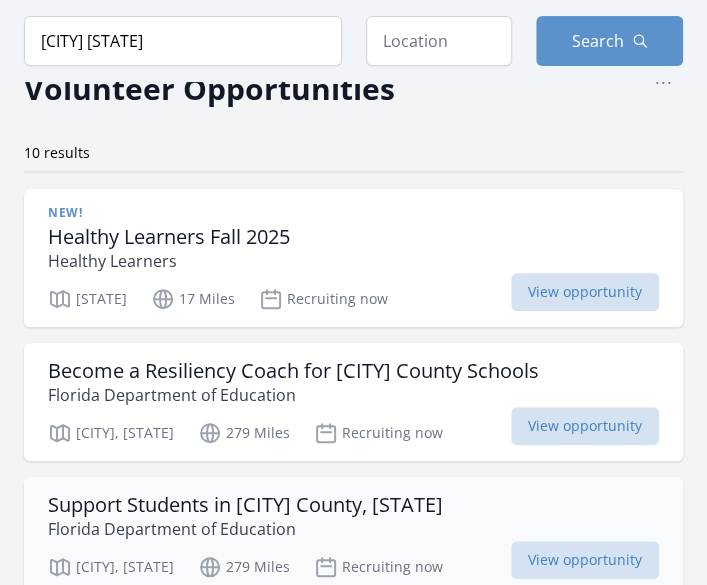 scroll, scrollTop: 0, scrollLeft: 0, axis: both 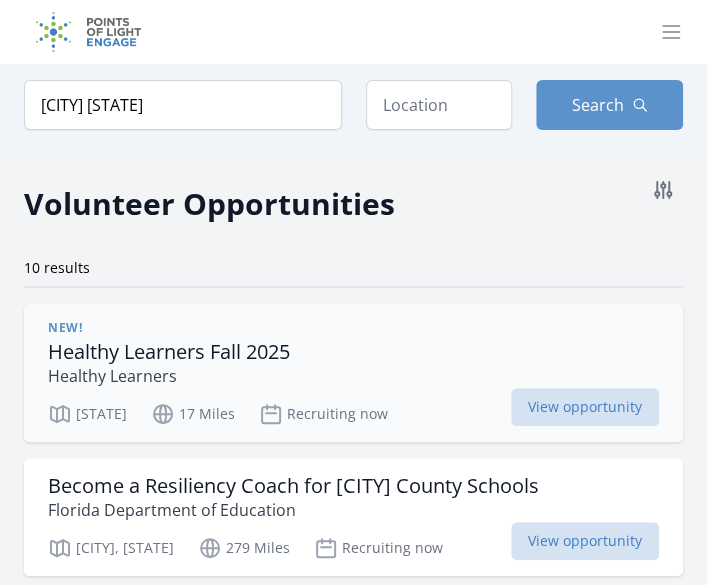 click on "Healthy Learners Fall 2025" at bounding box center (169, 352) 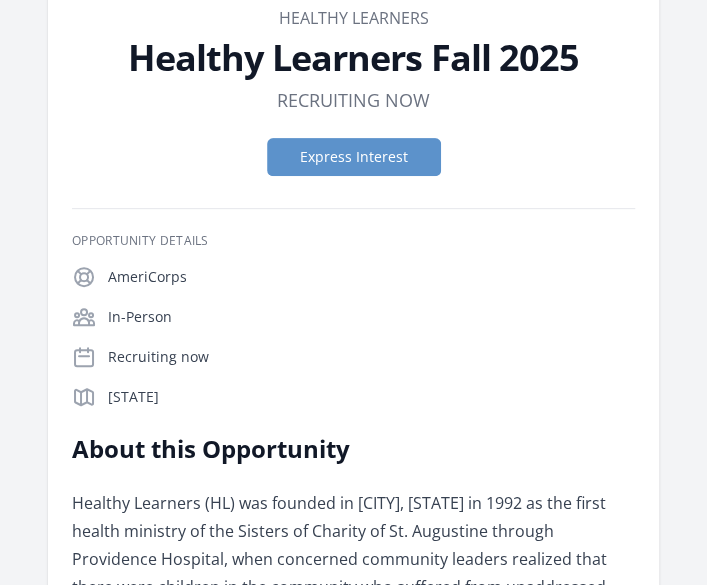 scroll, scrollTop: 0, scrollLeft: 0, axis: both 